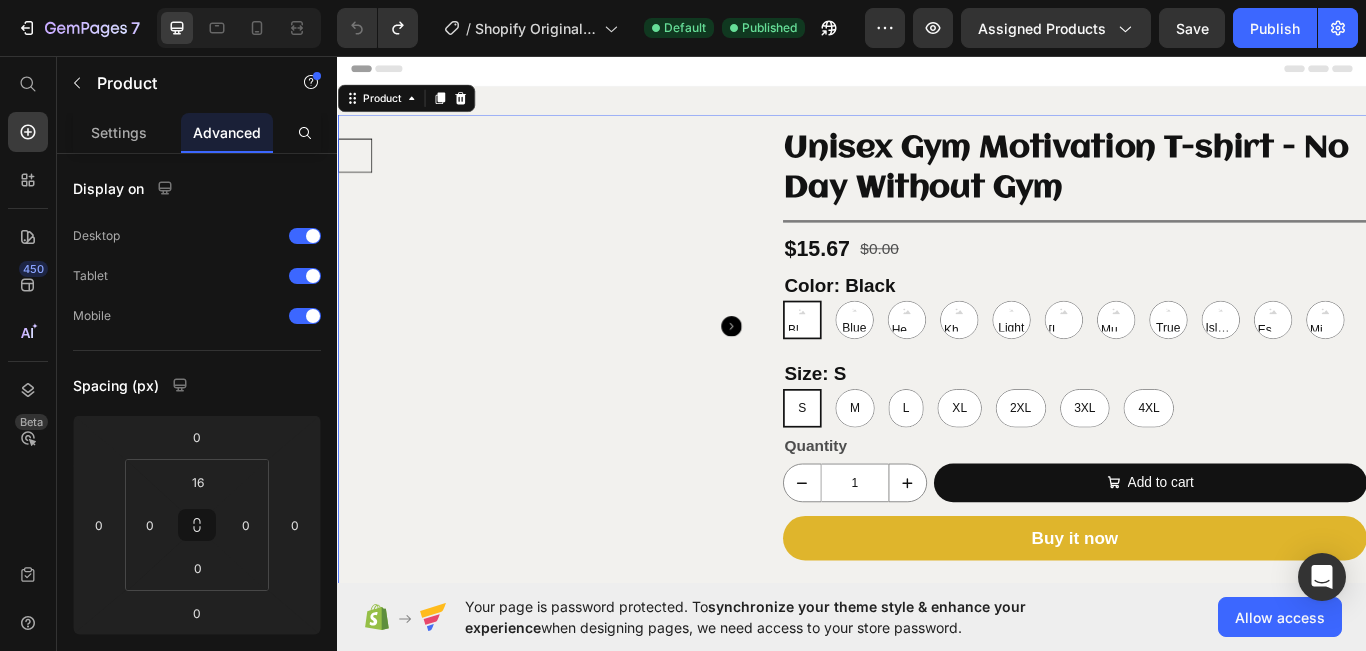 scroll, scrollTop: 0, scrollLeft: 0, axis: both 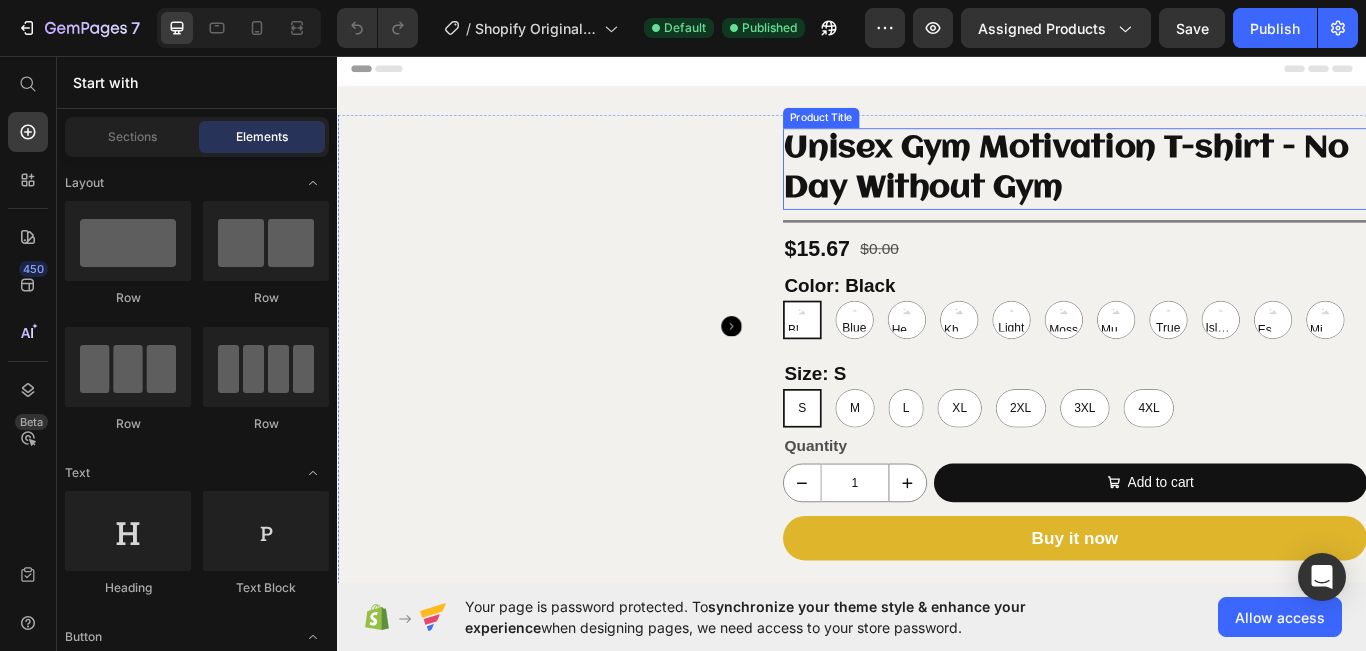 select on "White" 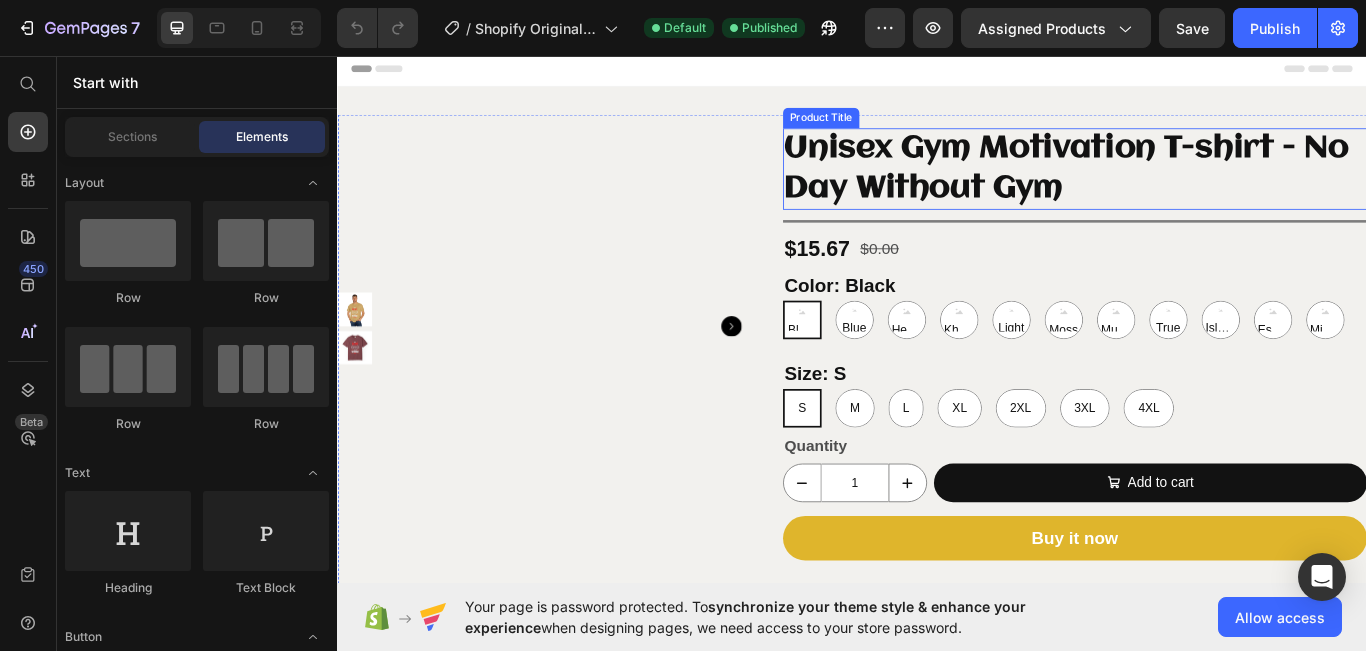 select on "3XL" 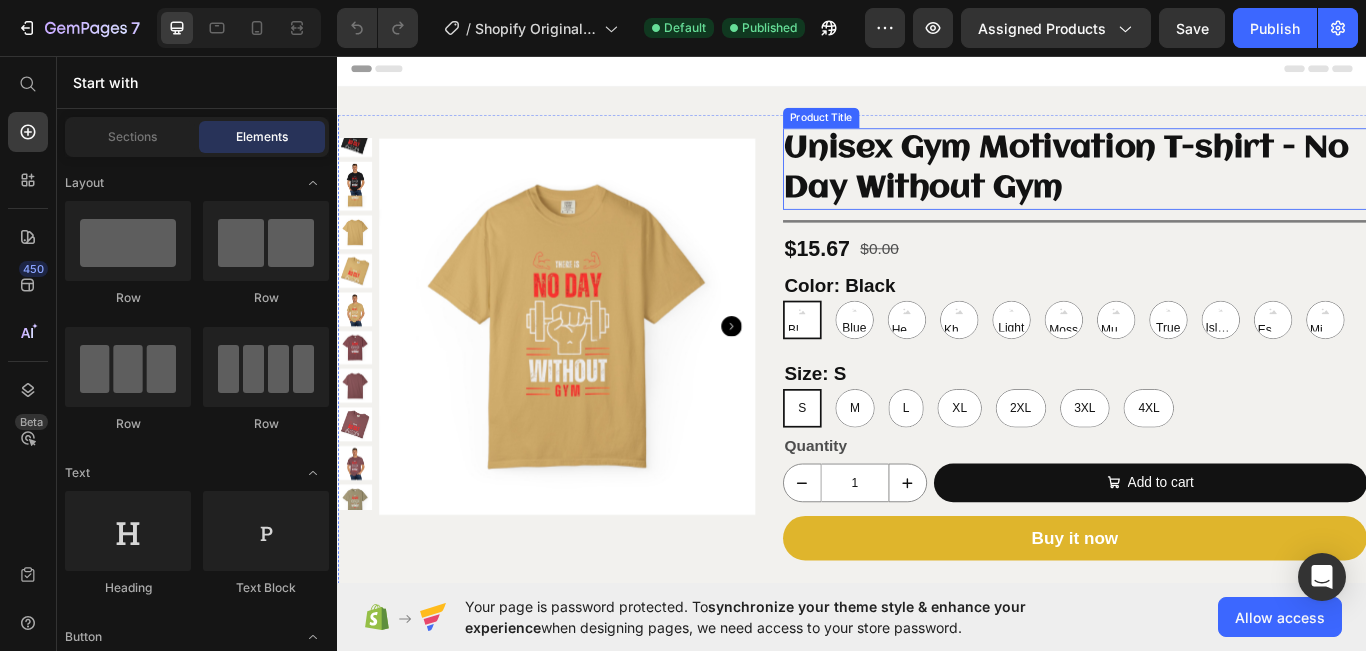 select on "Mustard" 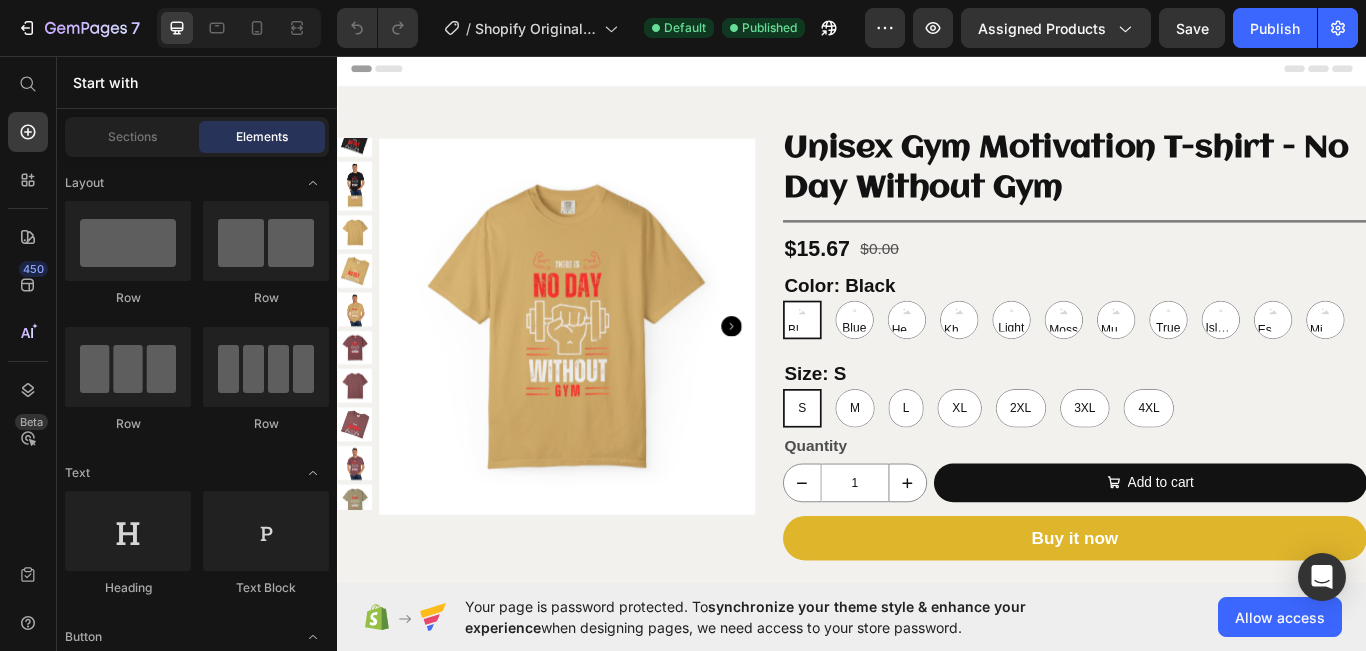 scroll, scrollTop: 613, scrollLeft: 0, axis: vertical 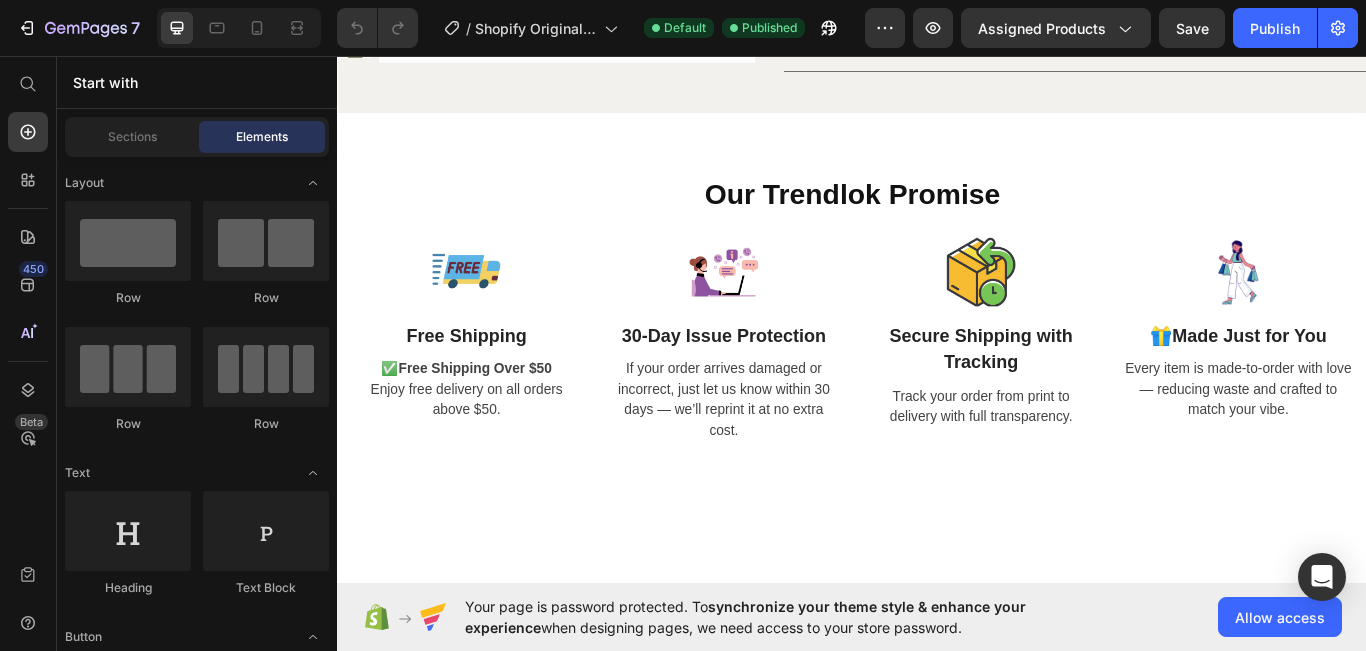 select on "Tan" 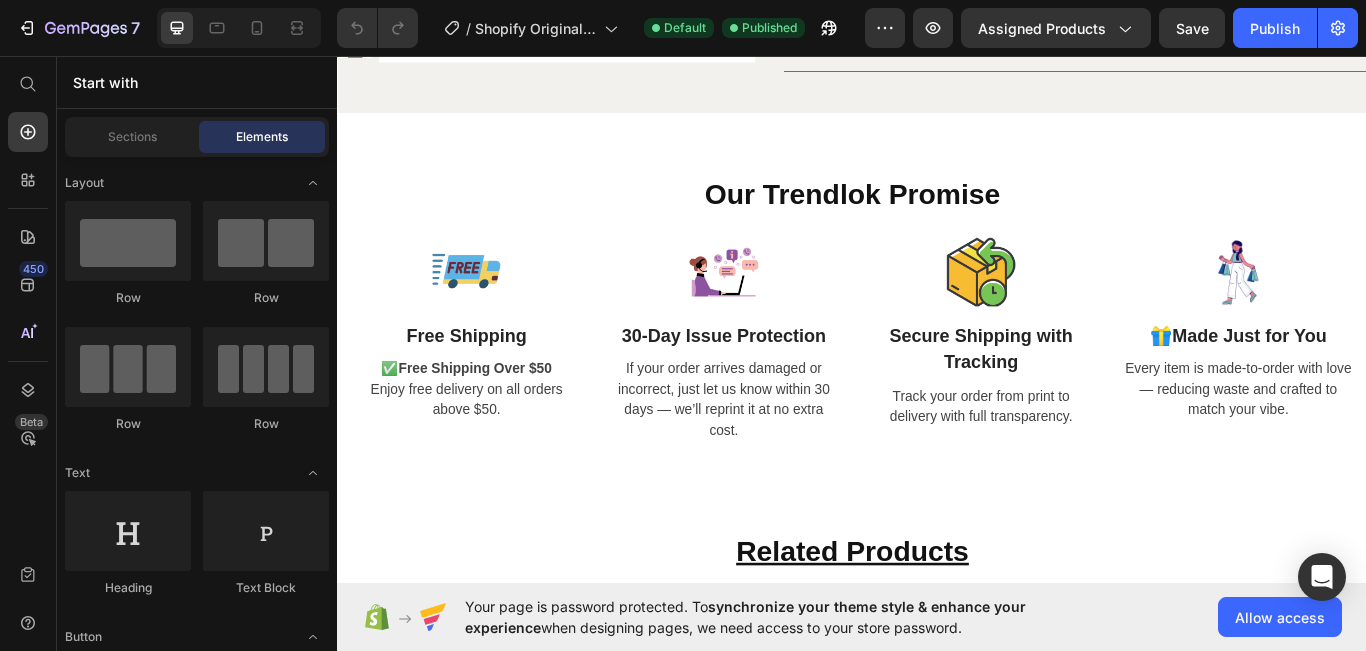 select on "White" 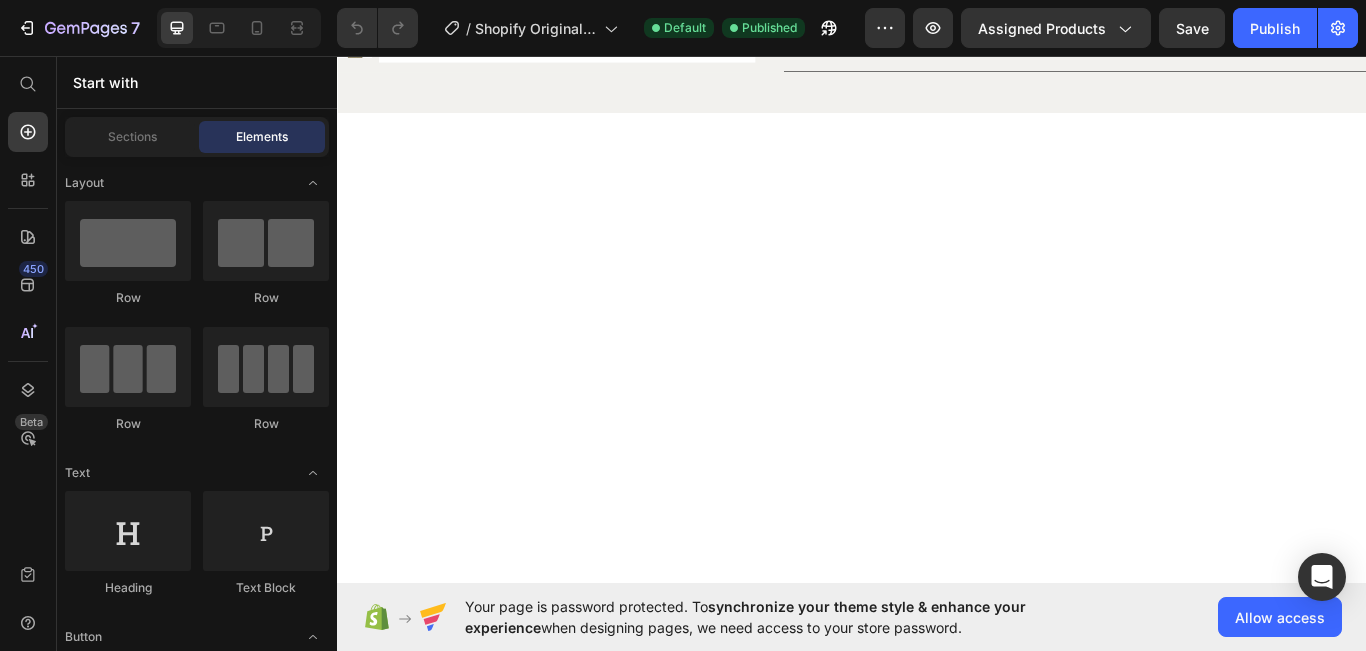 scroll, scrollTop: 0, scrollLeft: 0, axis: both 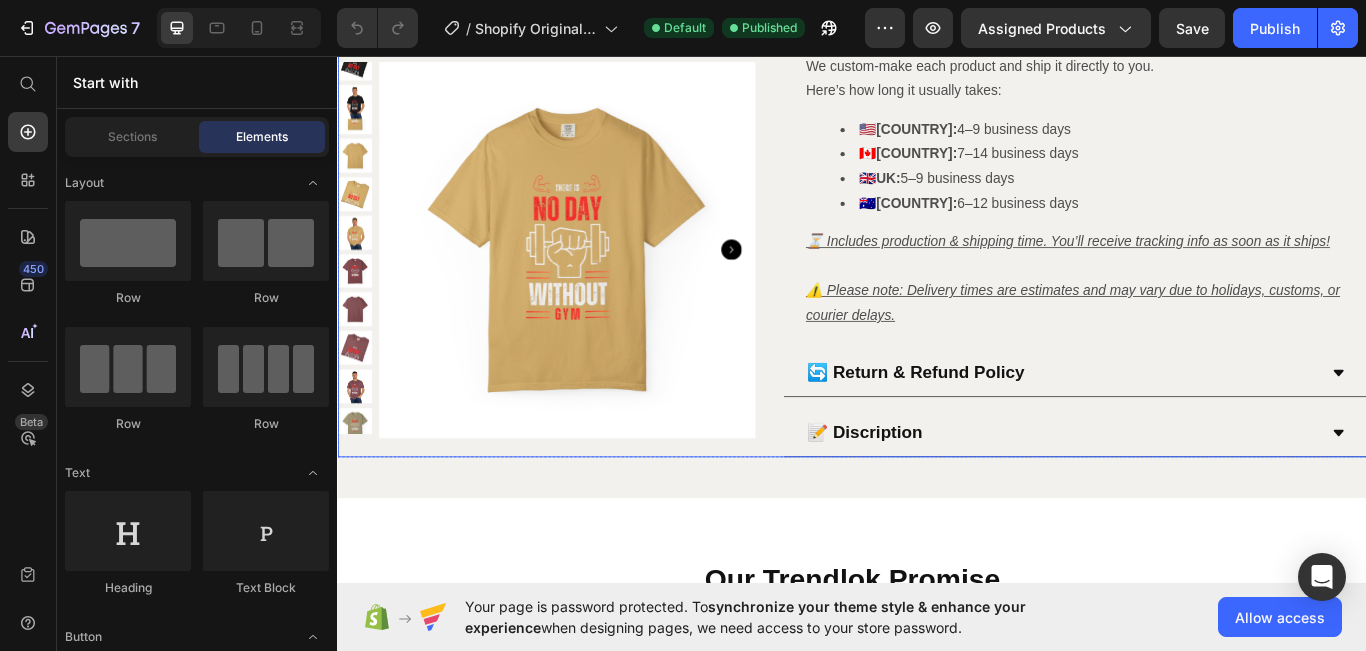 select on "Terracotta" 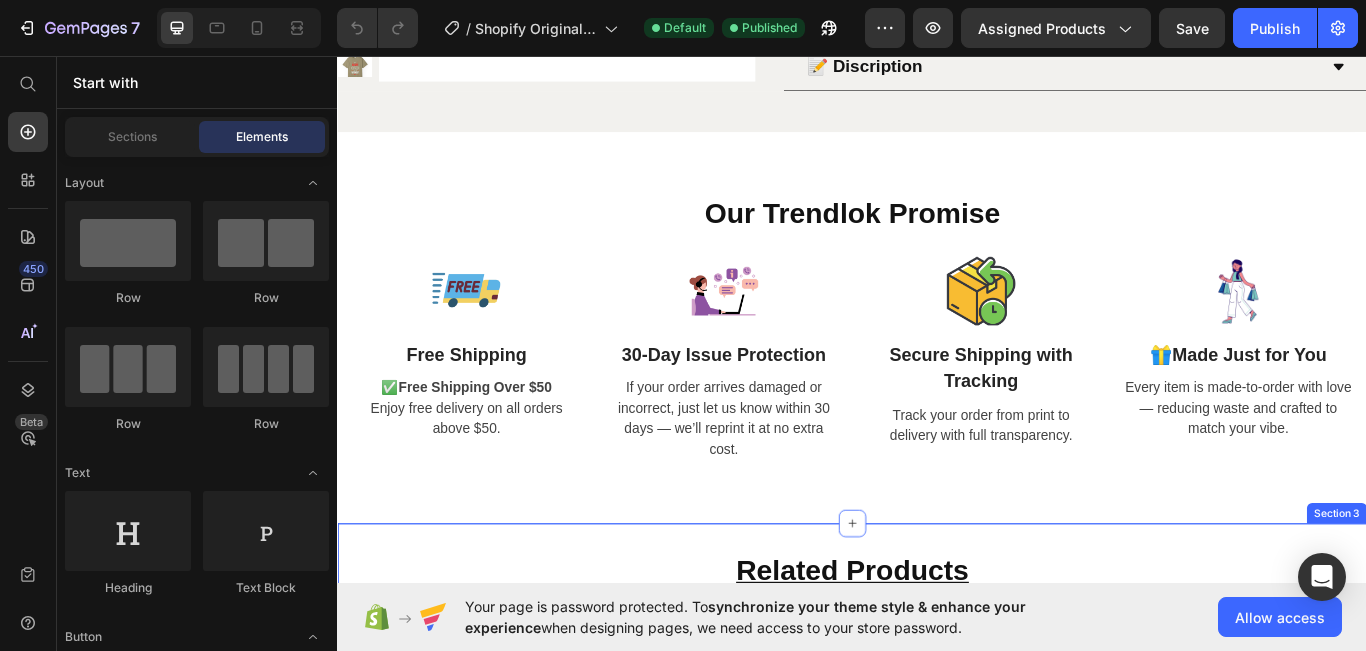 scroll, scrollTop: 1650, scrollLeft: 0, axis: vertical 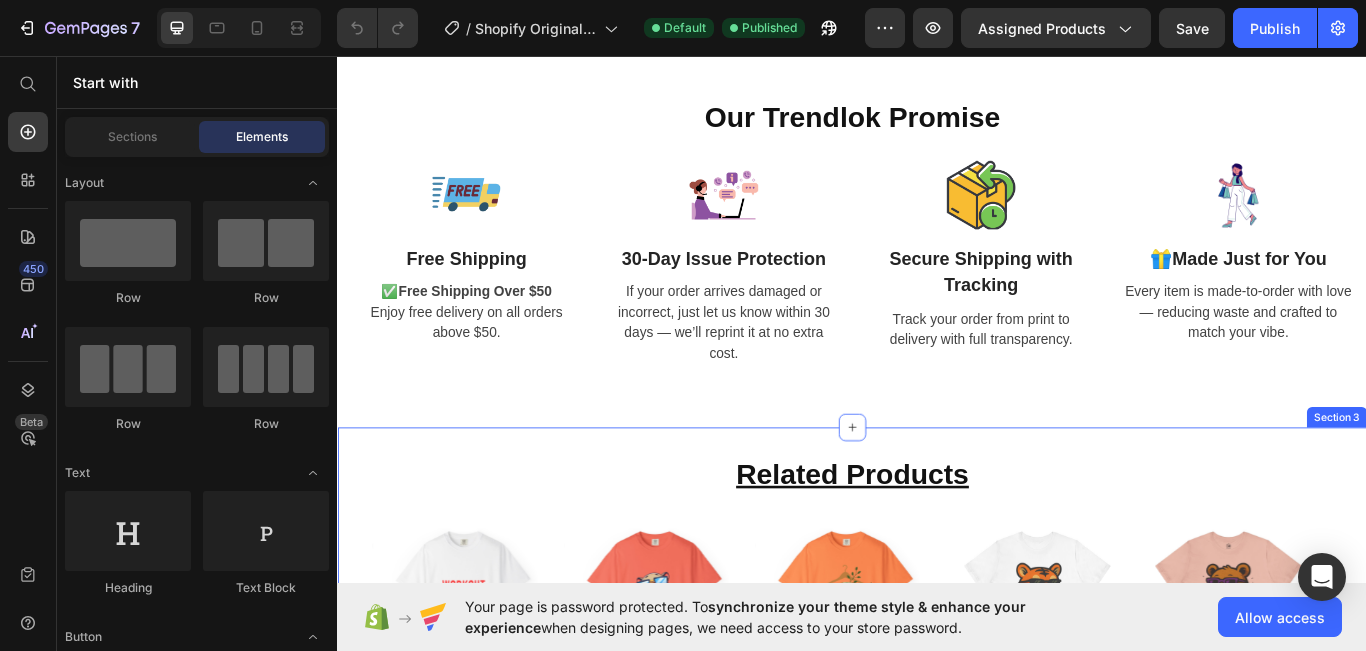select on "60" × 80"" 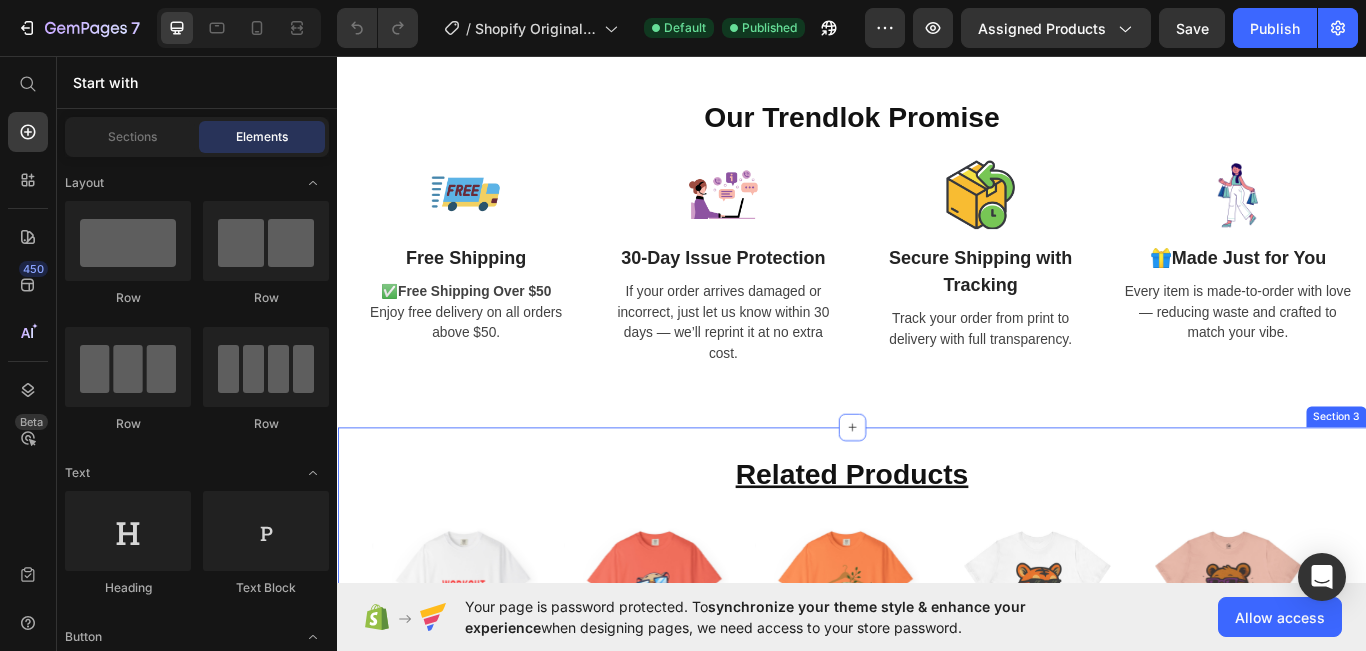 select on "Lilac" 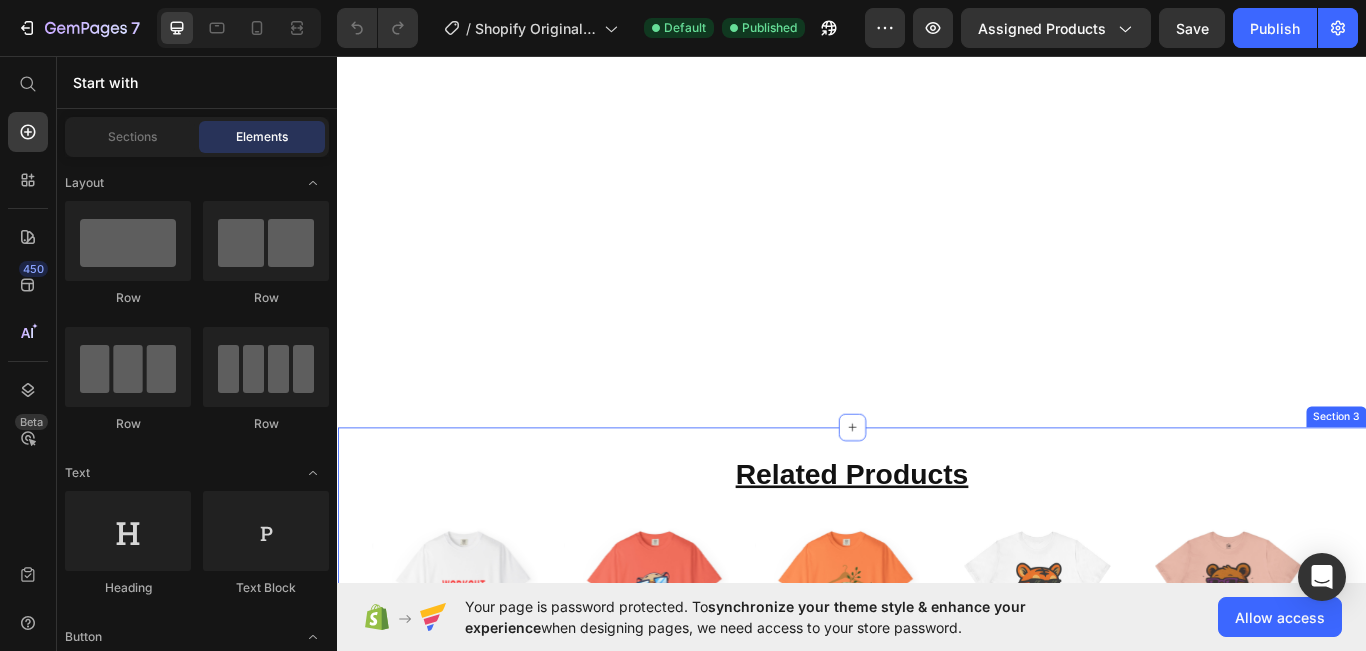 scroll, scrollTop: 3152, scrollLeft: 0, axis: vertical 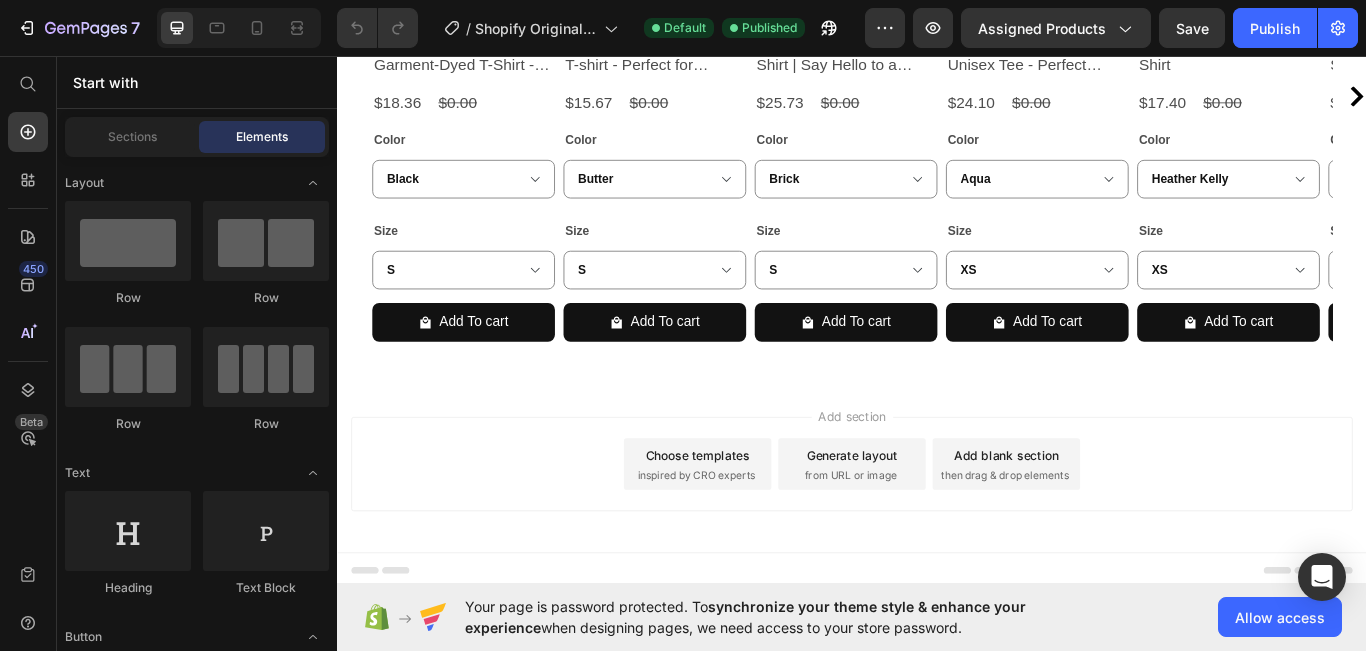 select on "White" 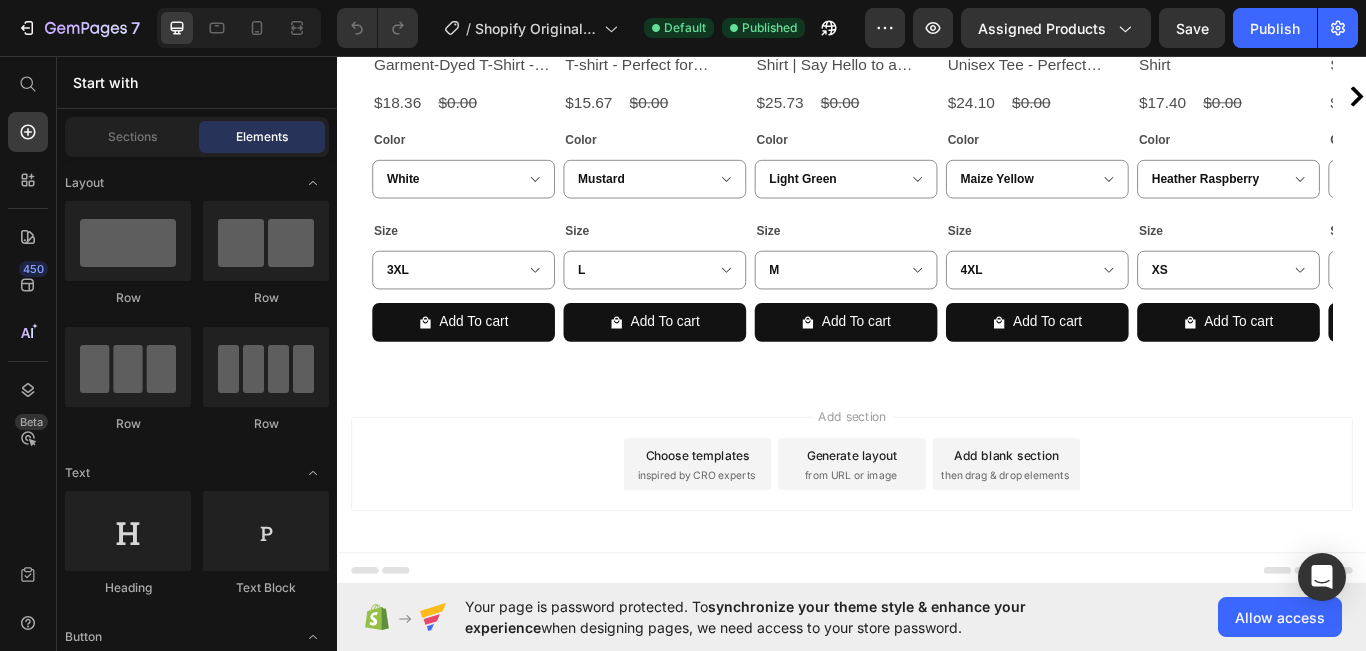 select on "Hemp" 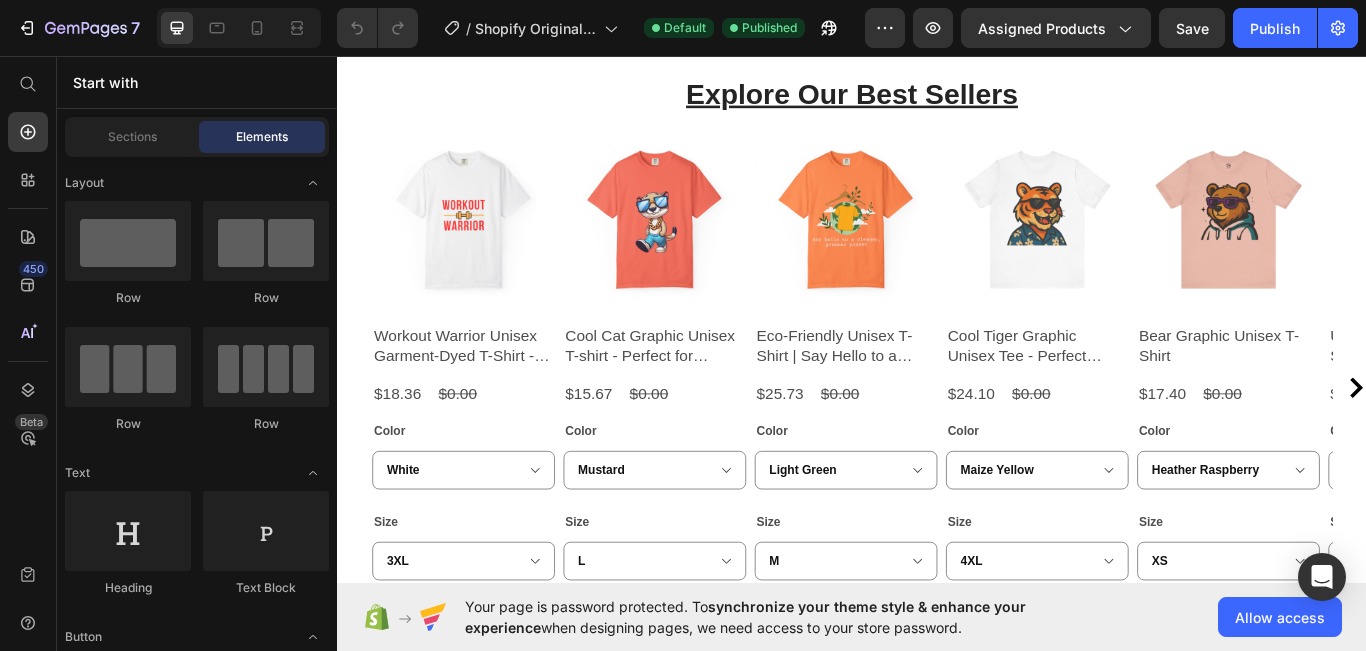 scroll, scrollTop: 692, scrollLeft: 0, axis: vertical 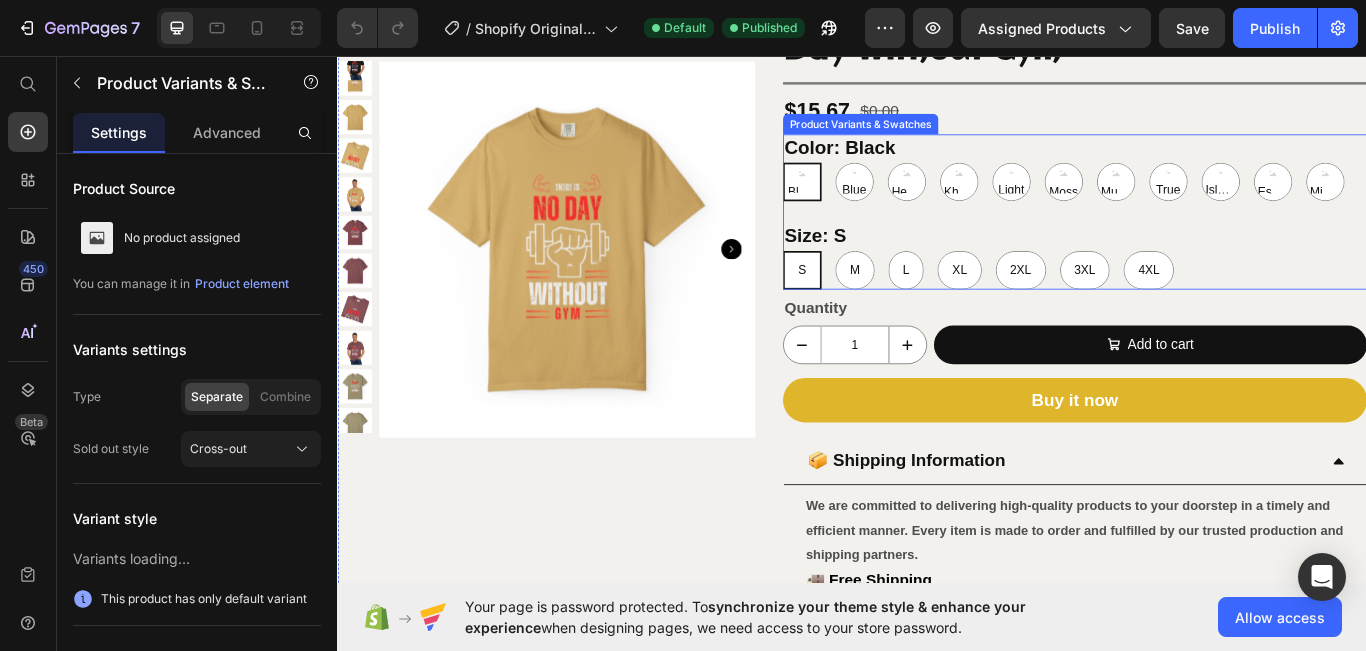 click on "Color: Black Black Black Black Blue Spruce Blue Spruce Blue Spruce Hemp Hemp Hemp Khaki Khaki Khaki Light Green Light Green Light Green Moss Moss Moss Mustard Mustard Mustard True Navy True Navy True Navy Island Green Island Green Island Green Espresso Espresso Espresso Midnight Midnight Midnight Size: S S S S M M M L L L XL XL XL 2XL 2XL 2XL 3XL 3XL 3XL 4XL 4XL 4XL" at bounding box center (1196, 238) 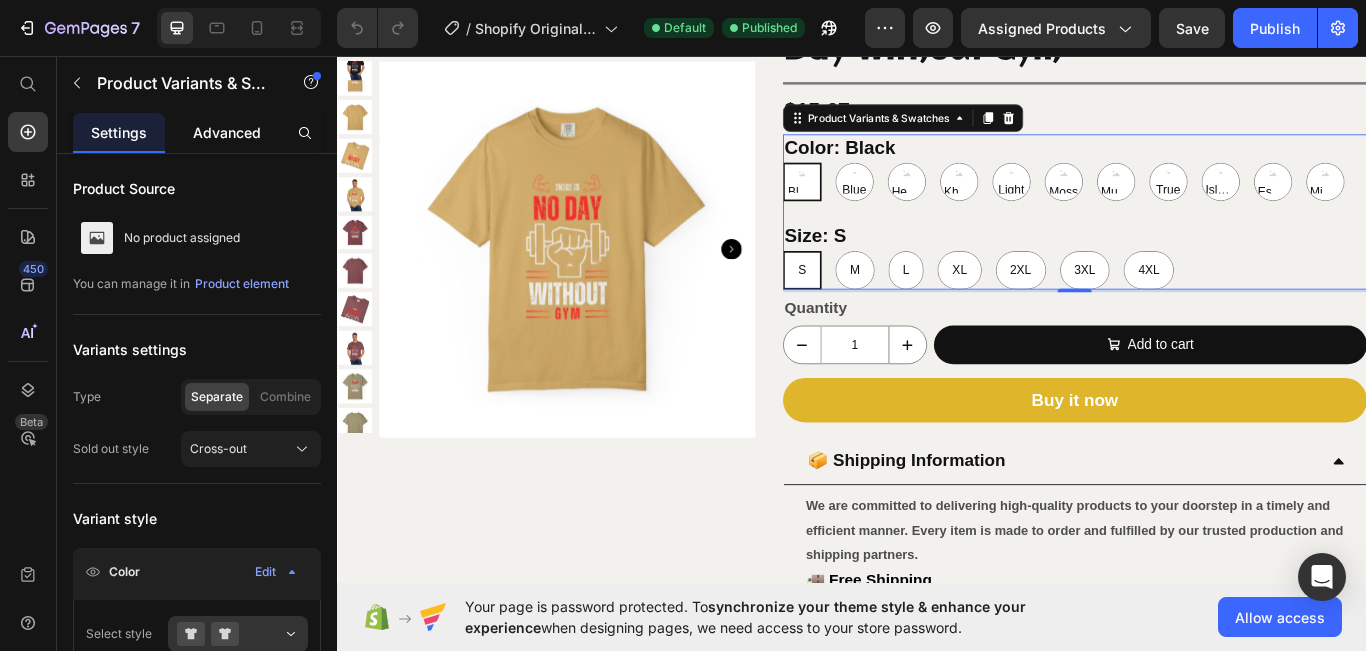 click on "Advanced" at bounding box center (227, 132) 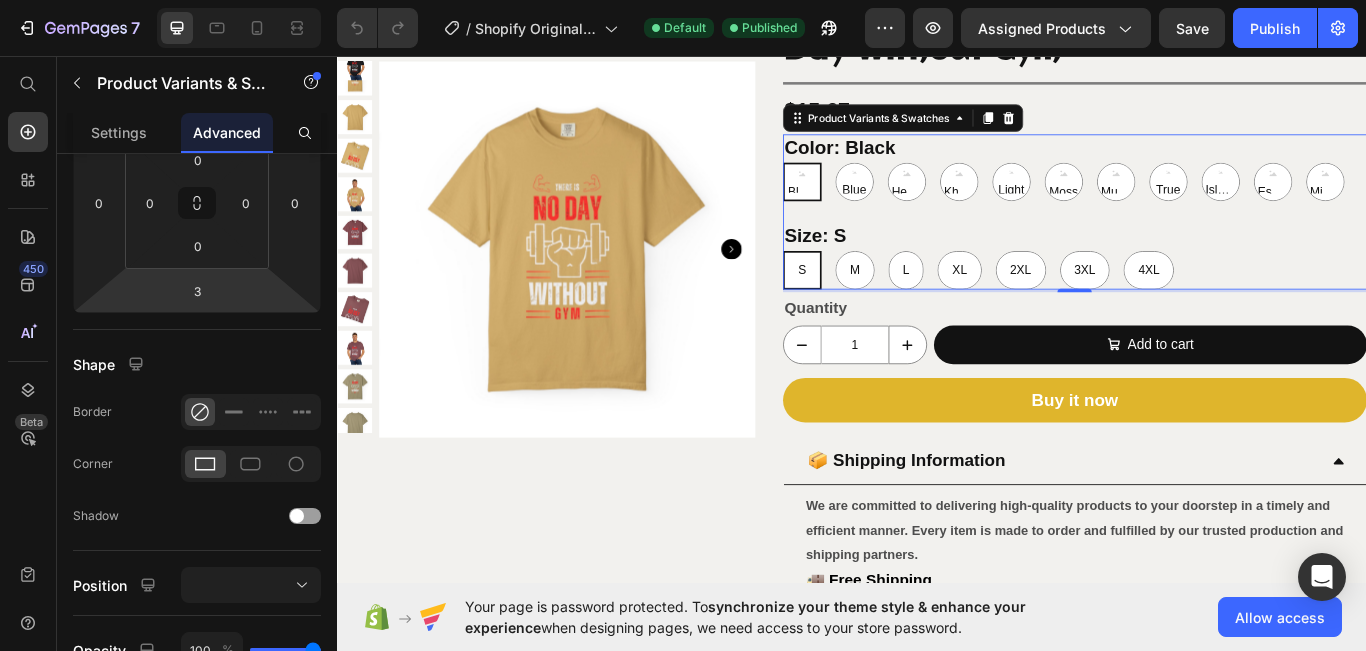 scroll, scrollTop: 751, scrollLeft: 0, axis: vertical 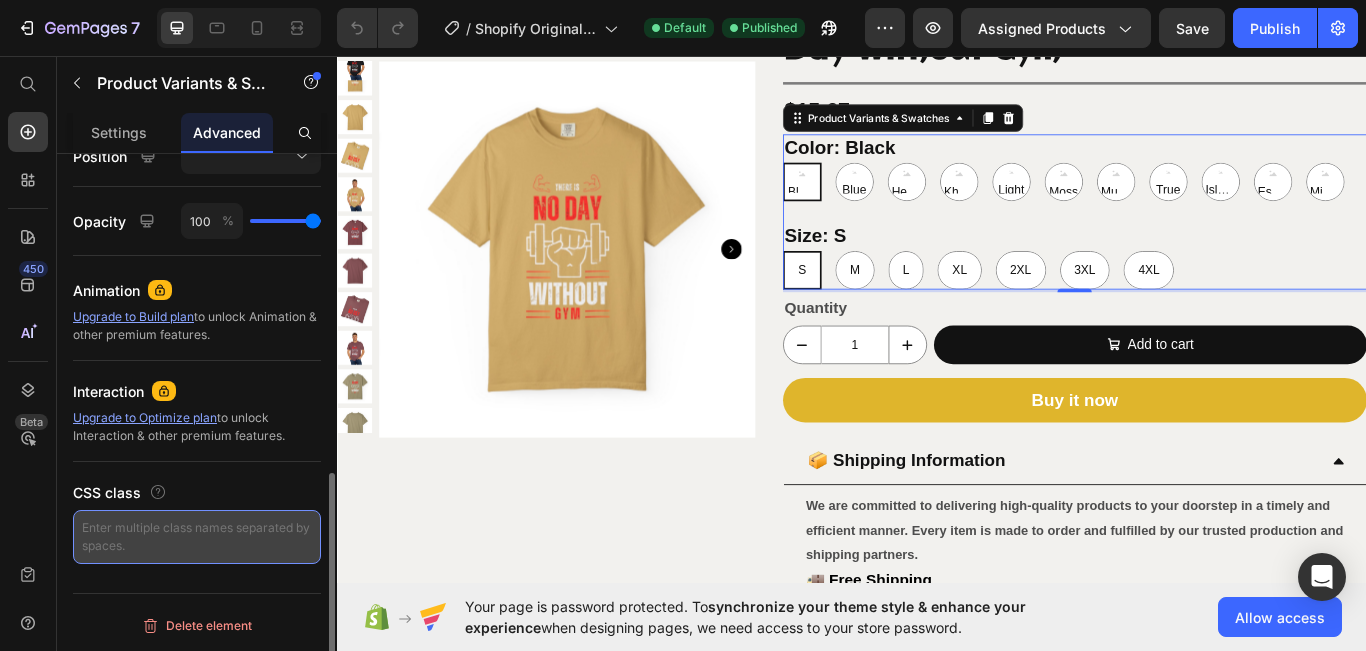click at bounding box center (197, 537) 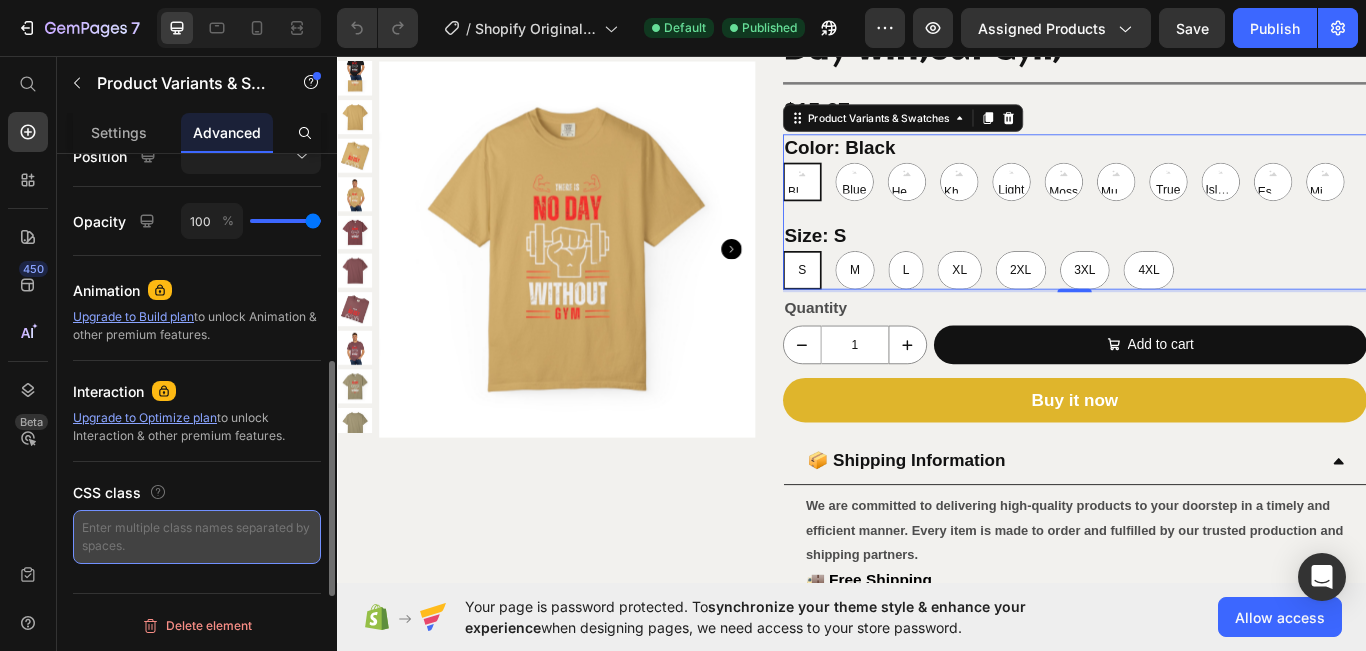 scroll, scrollTop: 673, scrollLeft: 0, axis: vertical 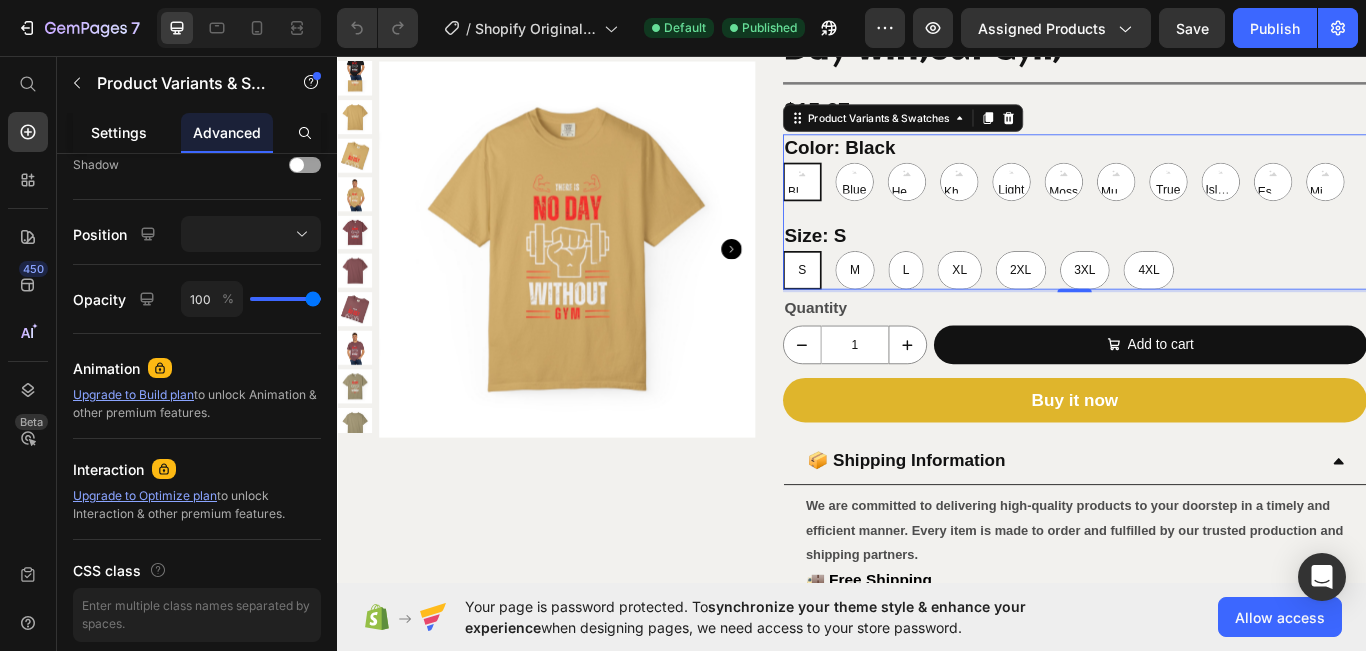 click on "Settings" at bounding box center (119, 132) 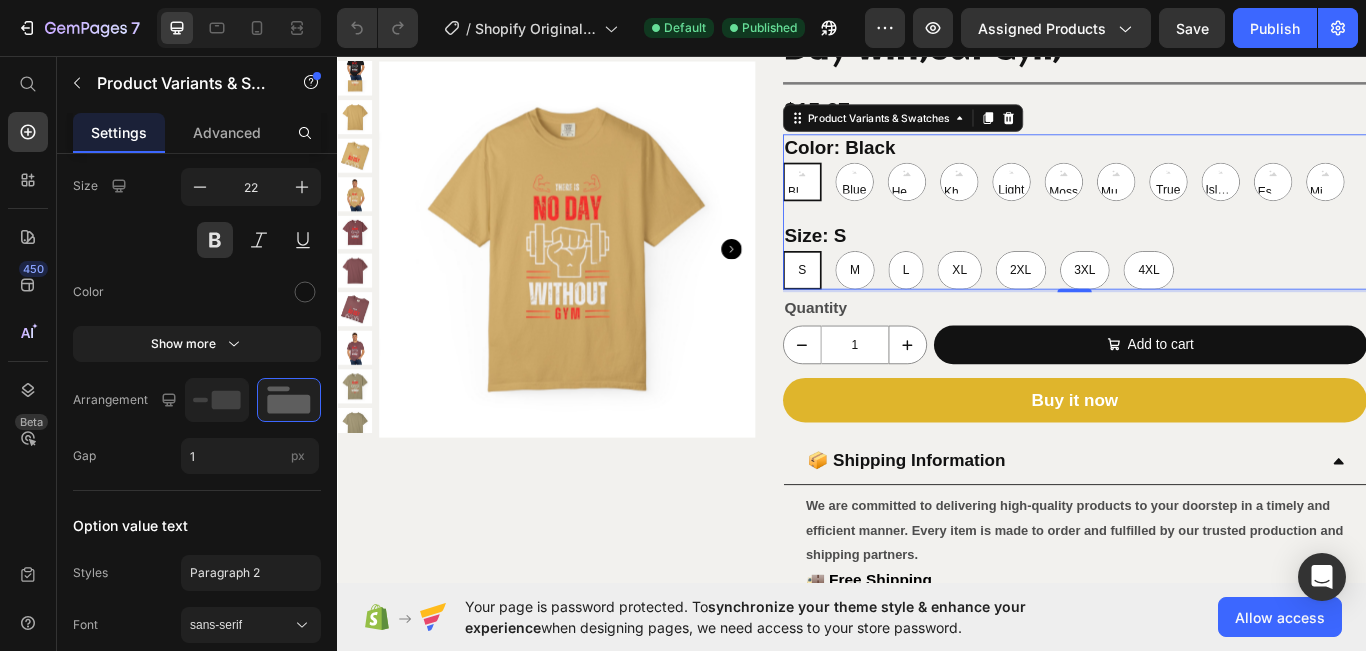scroll, scrollTop: 38, scrollLeft: 0, axis: vertical 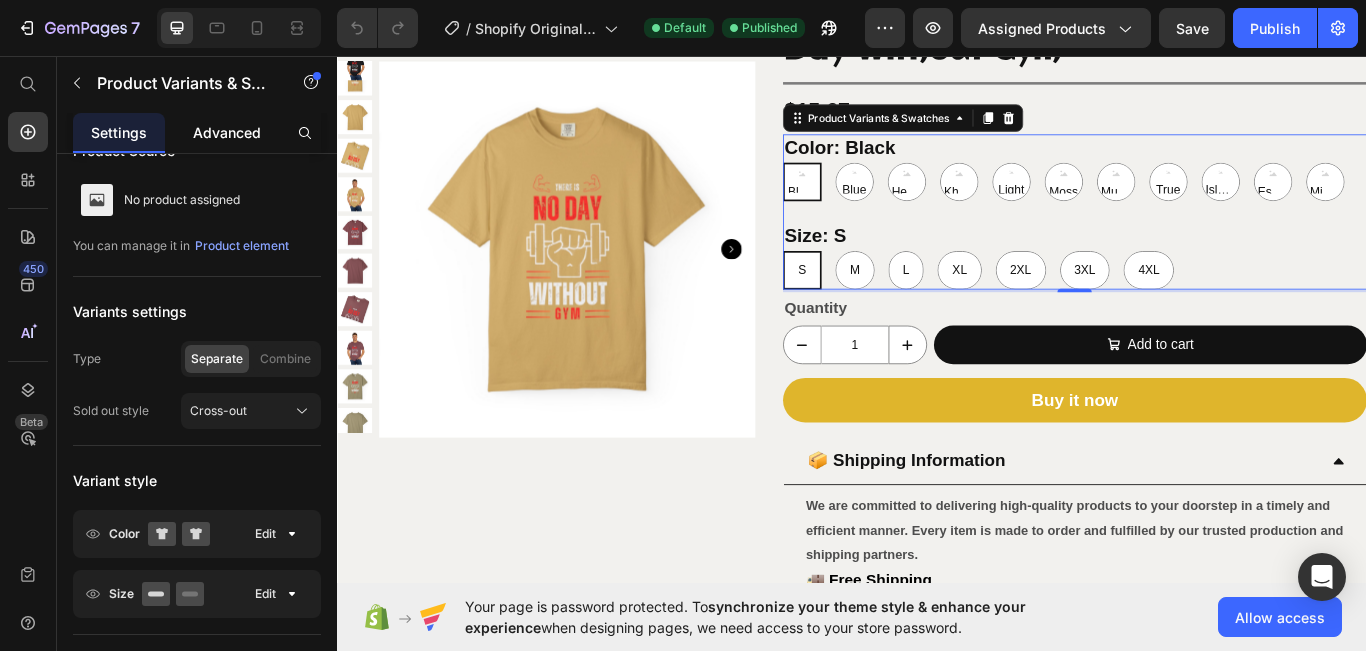 click on "Advanced" 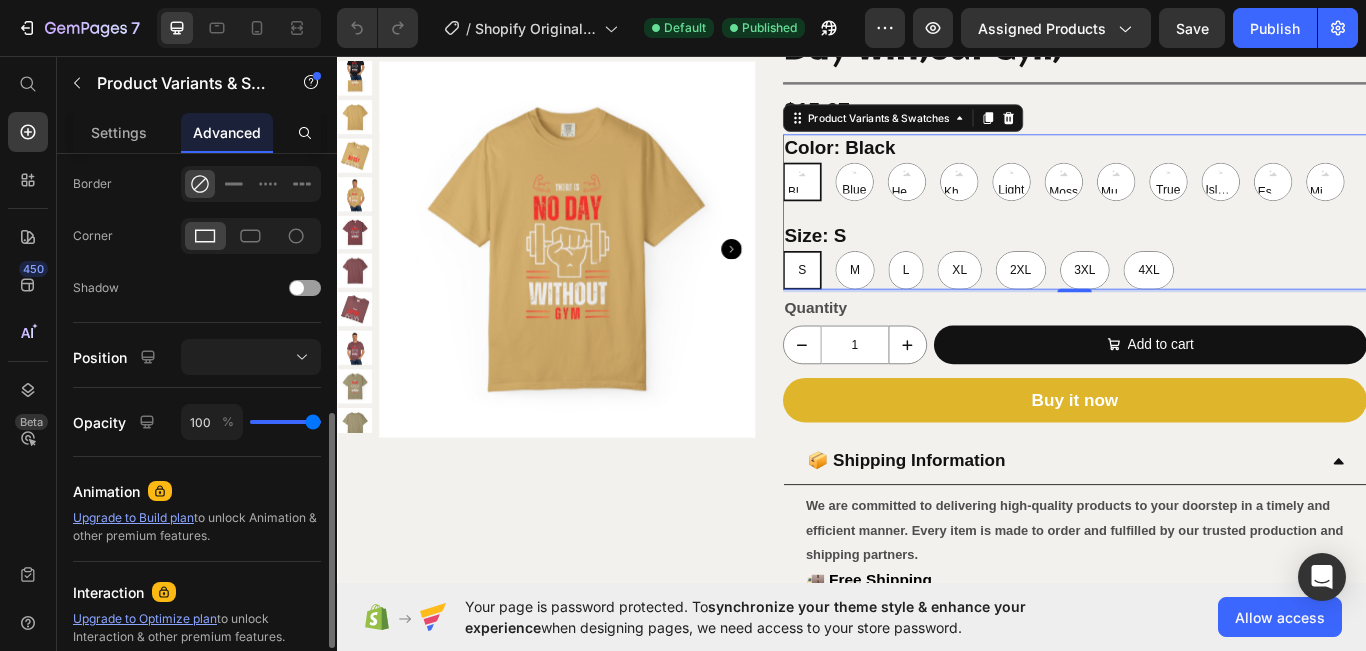 scroll, scrollTop: 568, scrollLeft: 0, axis: vertical 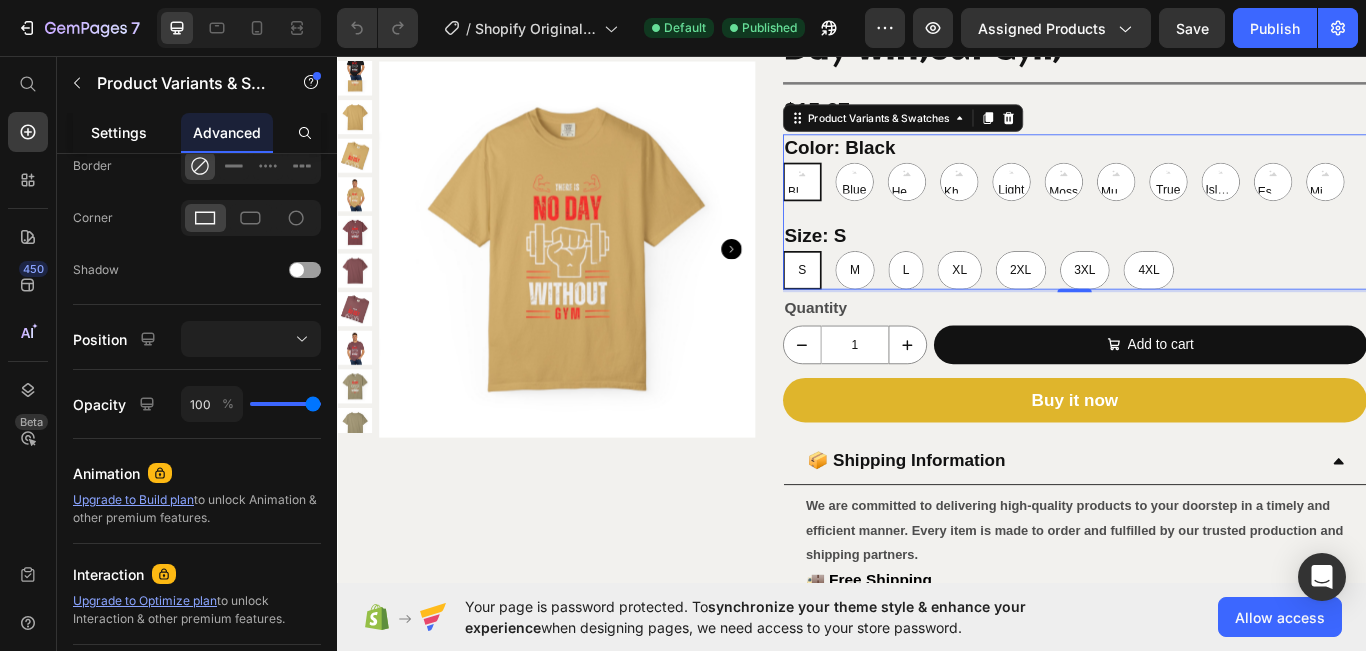 click on "Settings" at bounding box center [119, 132] 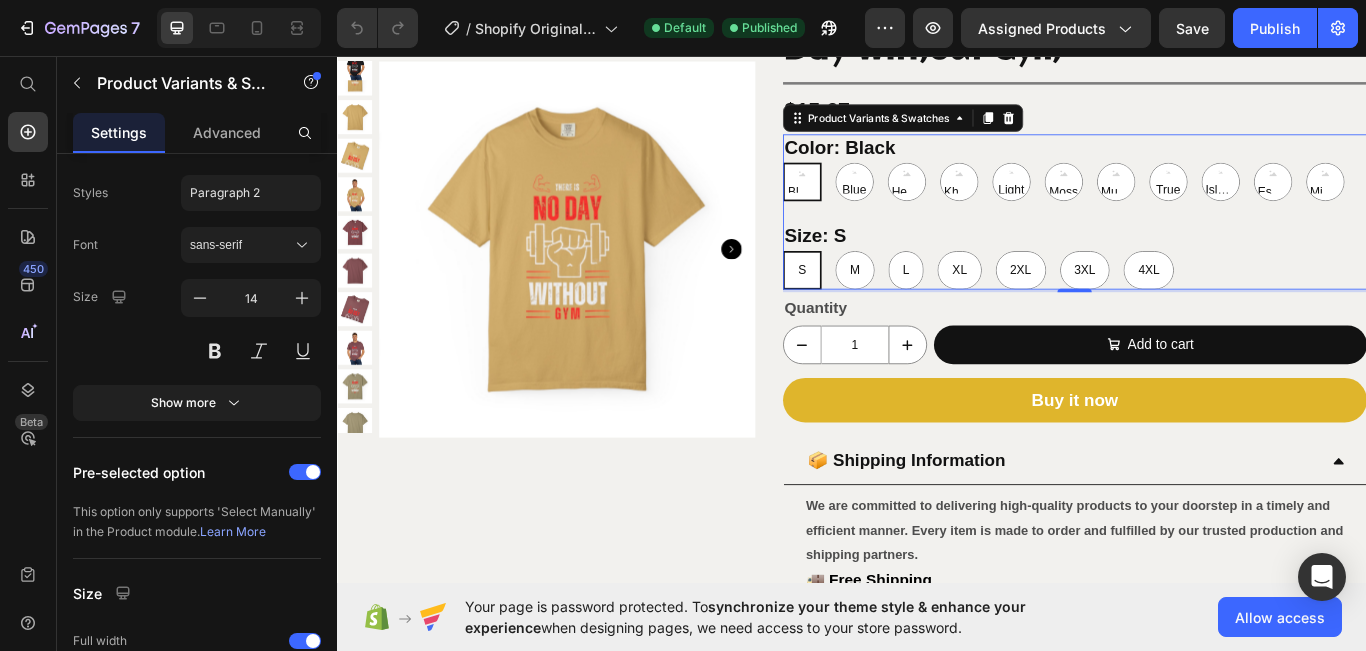 scroll, scrollTop: 1270, scrollLeft: 0, axis: vertical 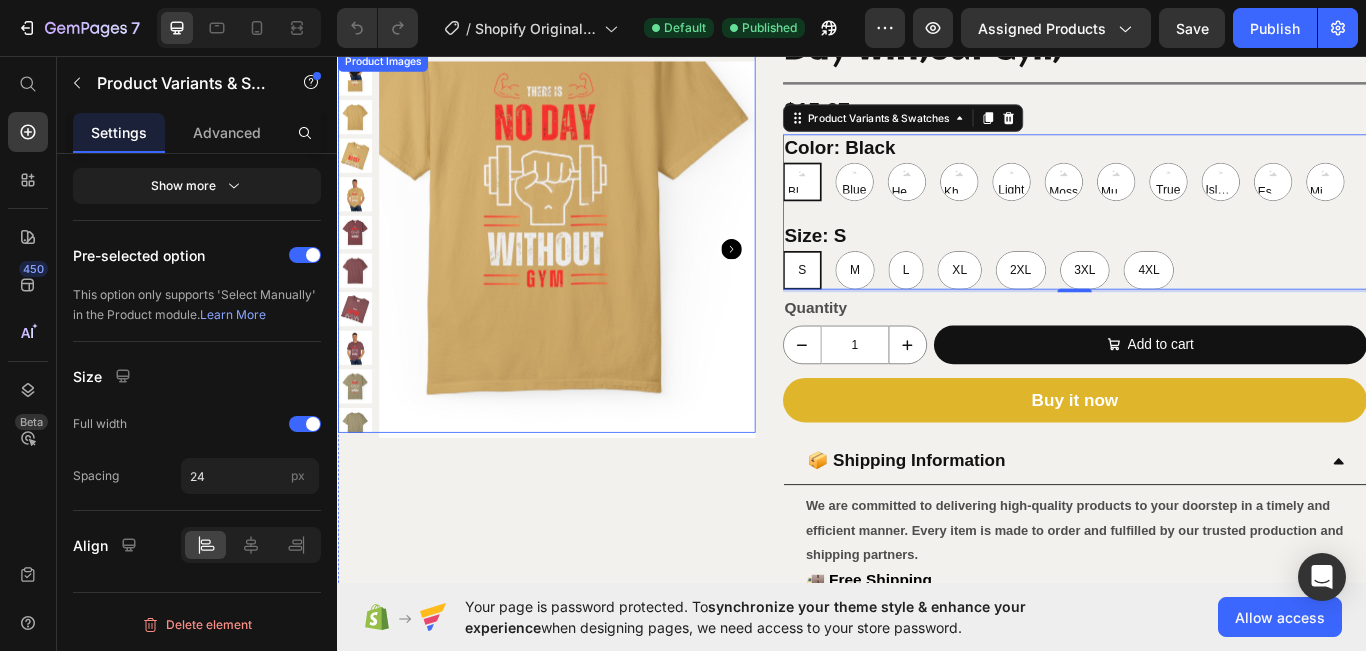 click at bounding box center [604, 282] 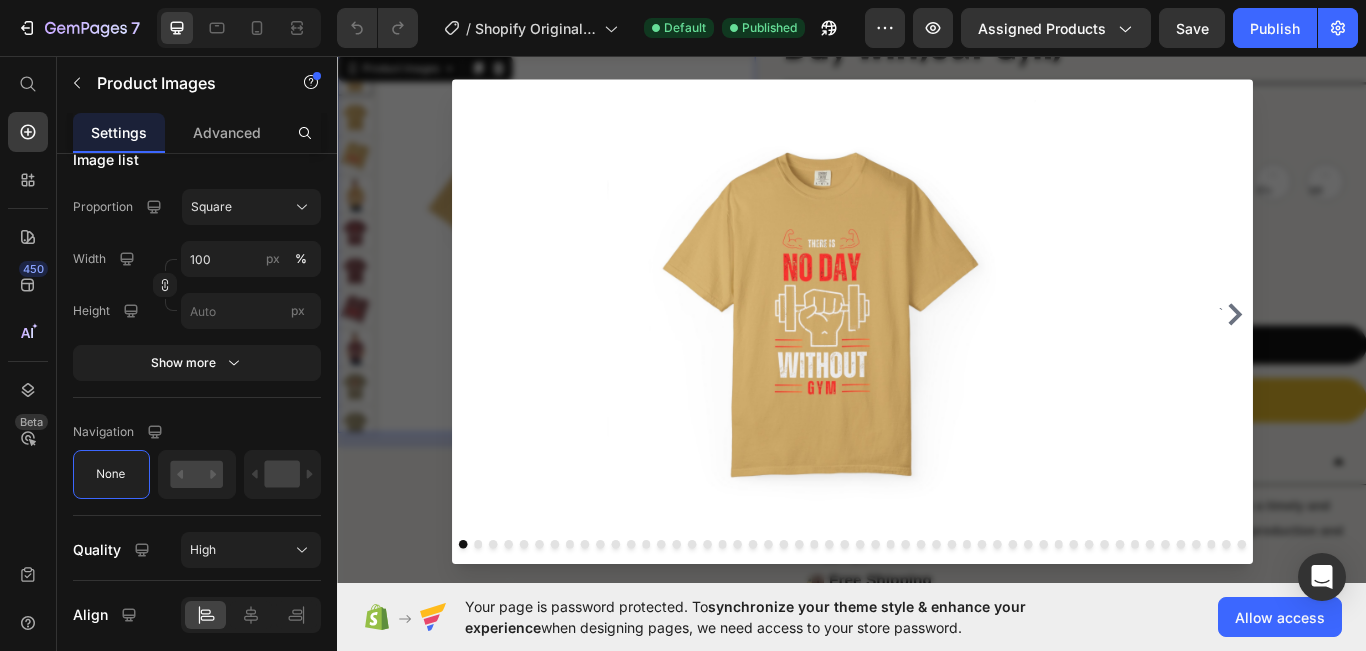 scroll, scrollTop: 0, scrollLeft: 0, axis: both 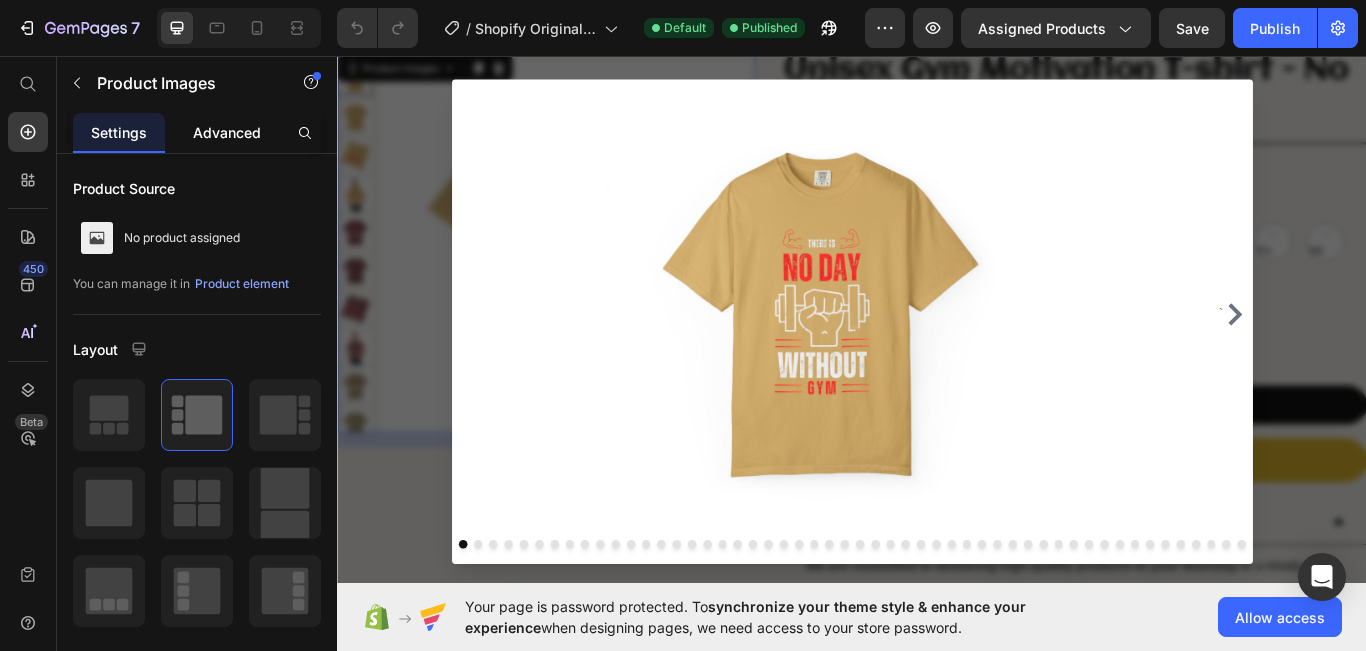 click on "Advanced" at bounding box center (227, 132) 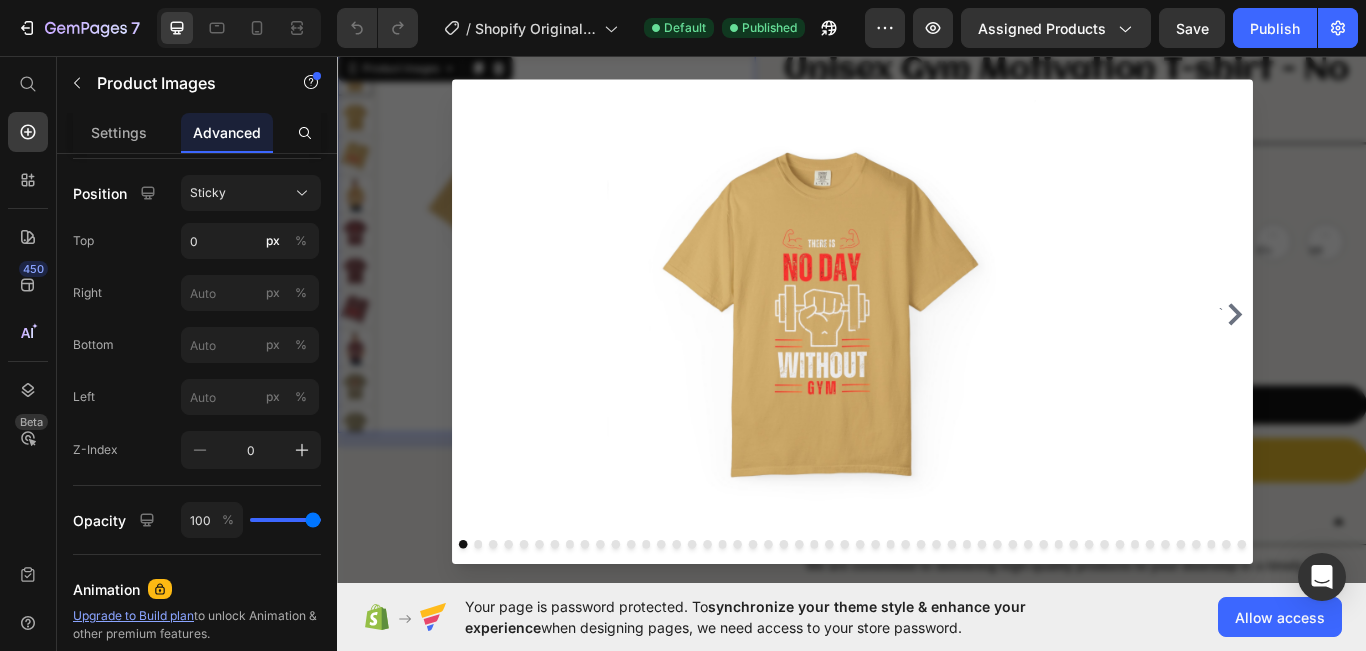 scroll, scrollTop: 1013, scrollLeft: 0, axis: vertical 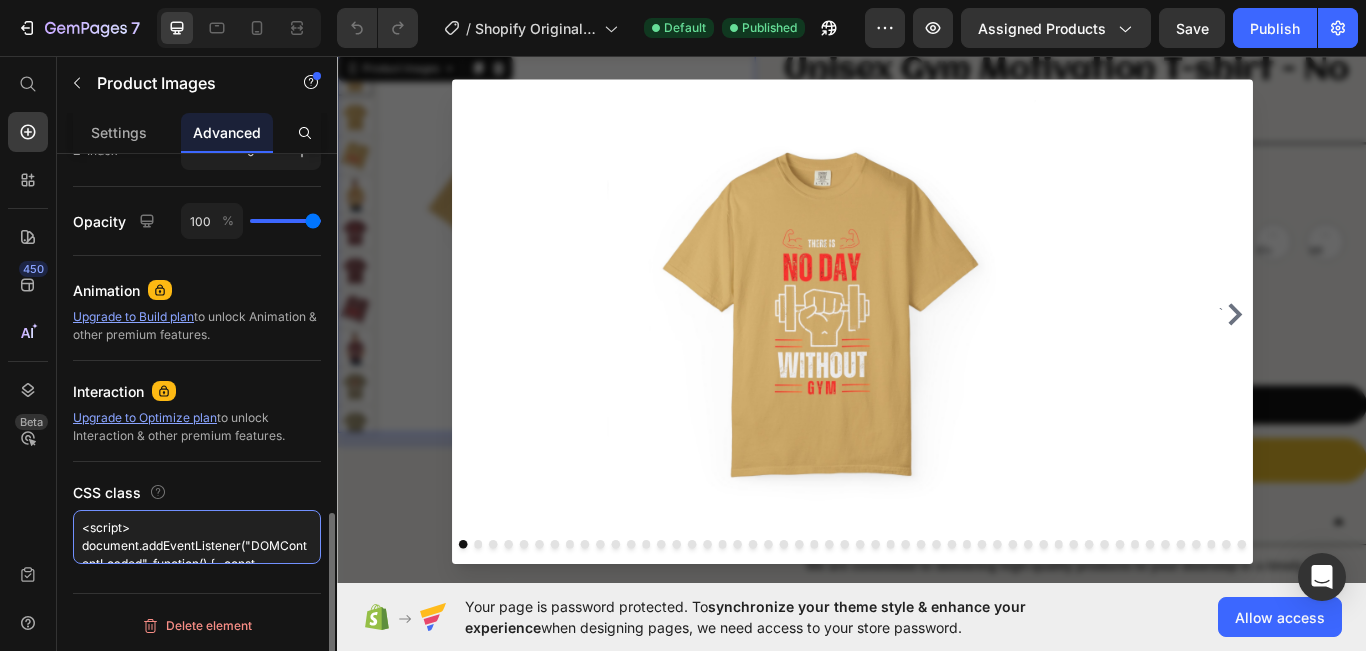 click on "<script> document.addEventListener("DOMContentLoaded", function() {   const updateMedia = (variant) => {     document.querySelectorAll('.gp-media-element img').forEach(img => {       img.closest('div').style.display =         img.alt.toLowerCase().includes(variant.title.toLowerCase())         ? 'block' : 'none';     });   };   document.addEventListener('variantChange', function(e) {     updateMedia(e.detail.variant);   });   // Trigger initial hide/show   const initialVariant = Shopify.product; // or retrieved from page   updateMedia(initialVariant.options[0]); }); </script>" at bounding box center (197, 537) 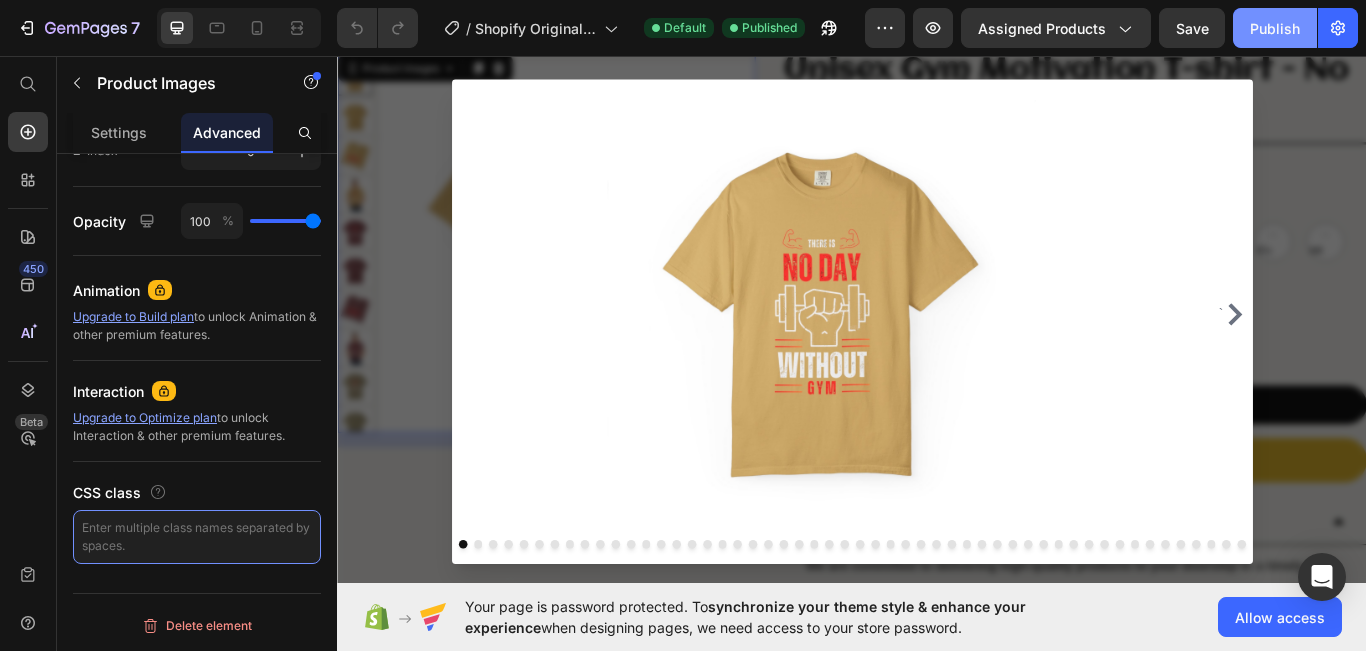 type 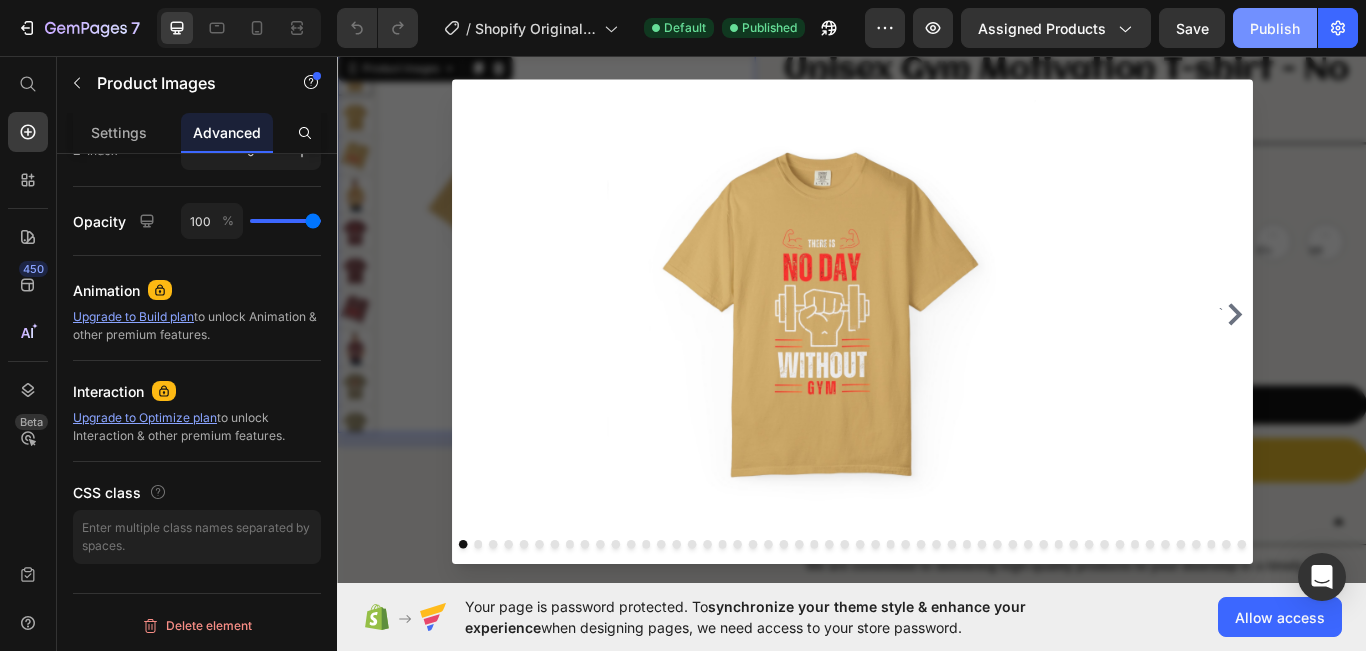 click on "Publish" at bounding box center (1275, 28) 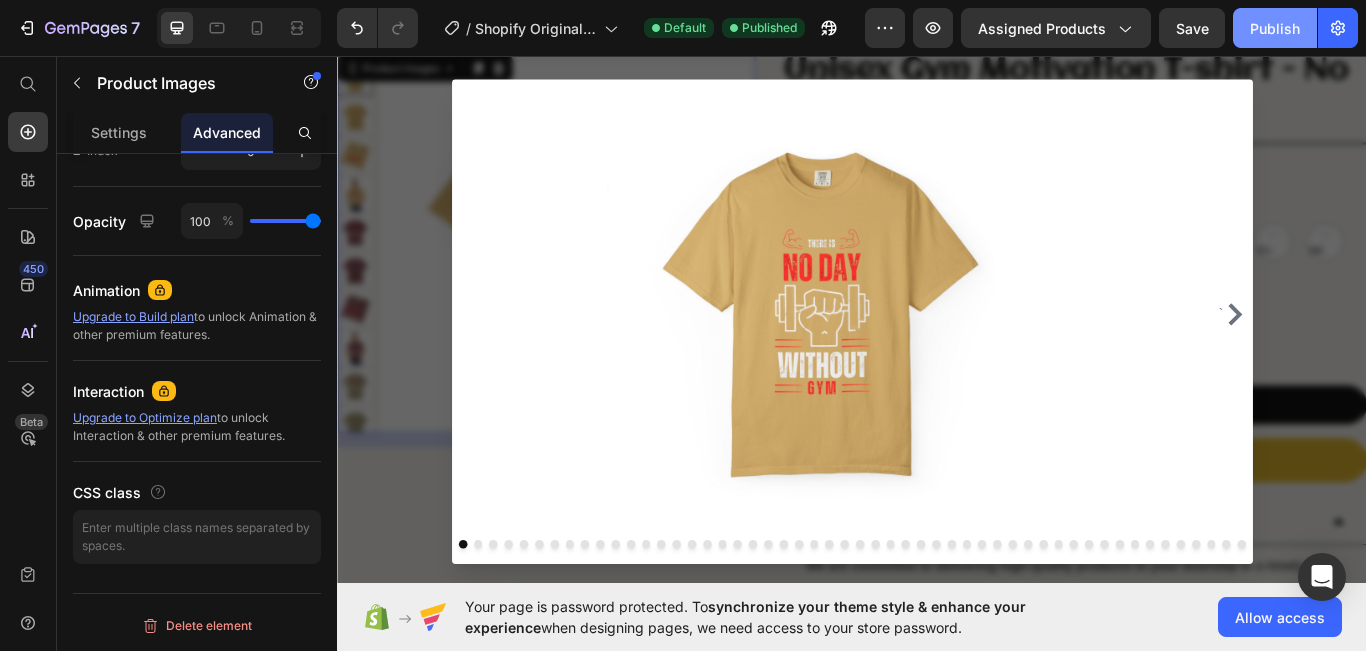 click on "Publish" at bounding box center [1275, 28] 